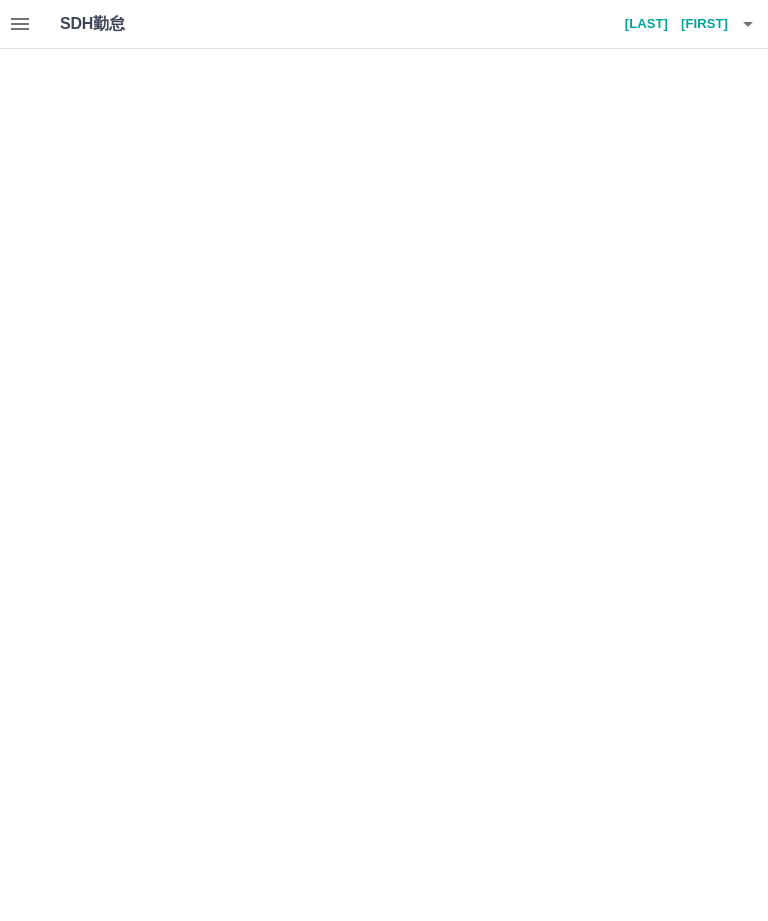 scroll, scrollTop: 0, scrollLeft: 0, axis: both 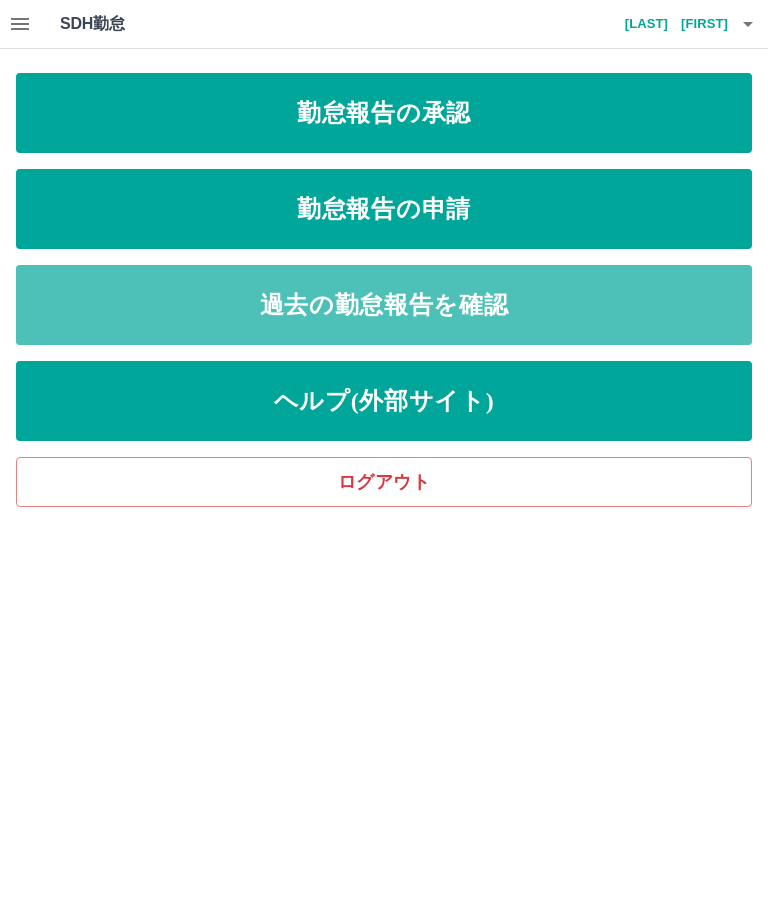 click on "過去の勤怠報告を確認" at bounding box center (384, 305) 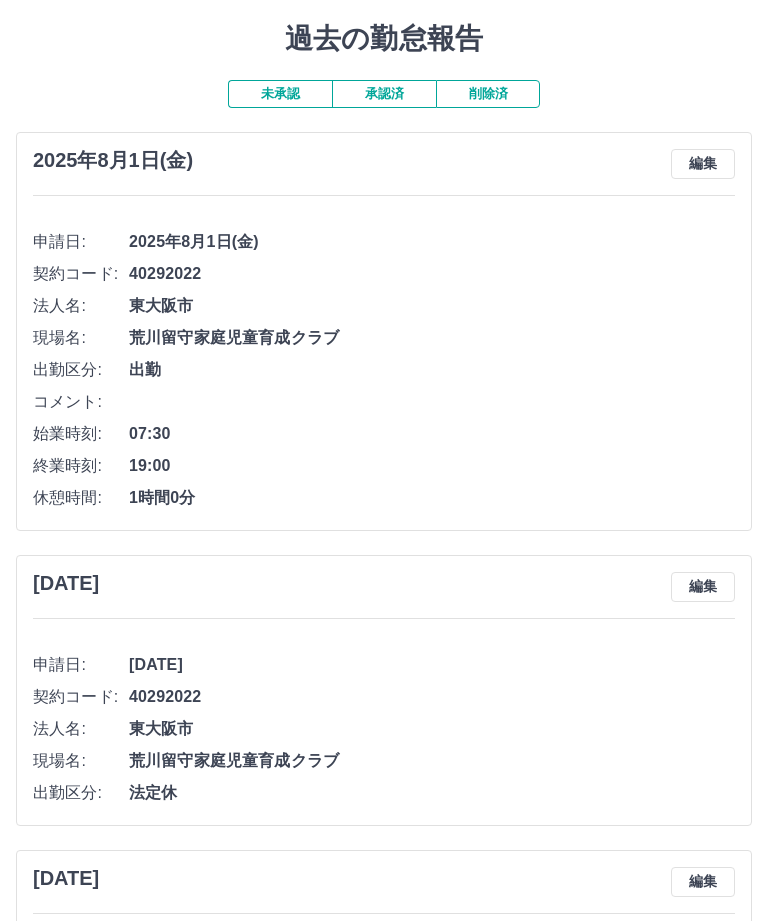 scroll, scrollTop: 0, scrollLeft: 0, axis: both 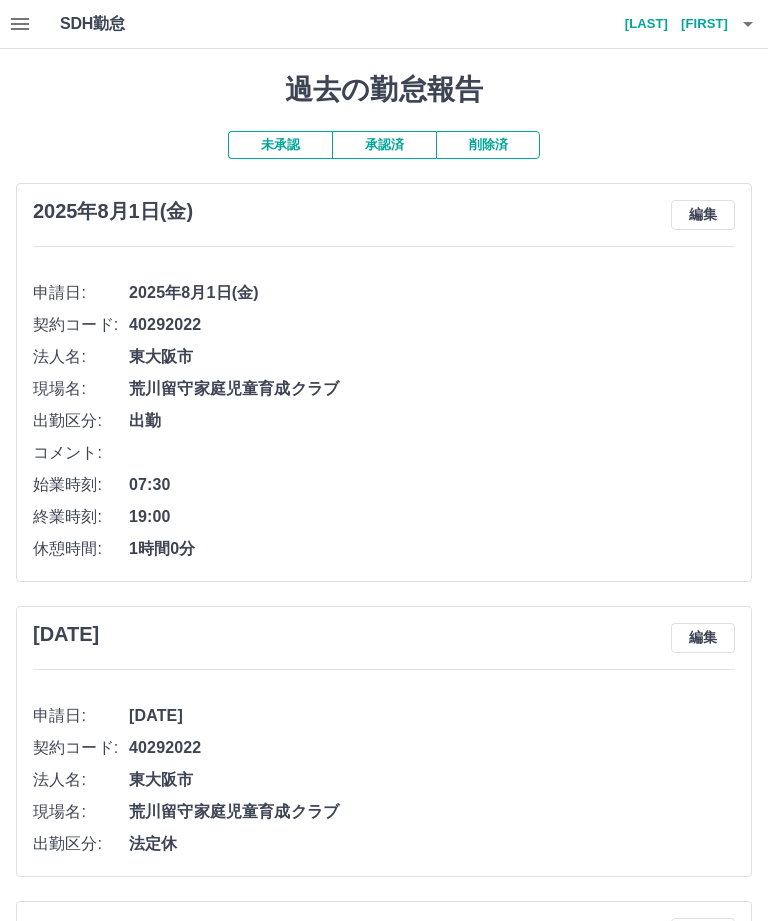 click on "削除済" at bounding box center (488, 145) 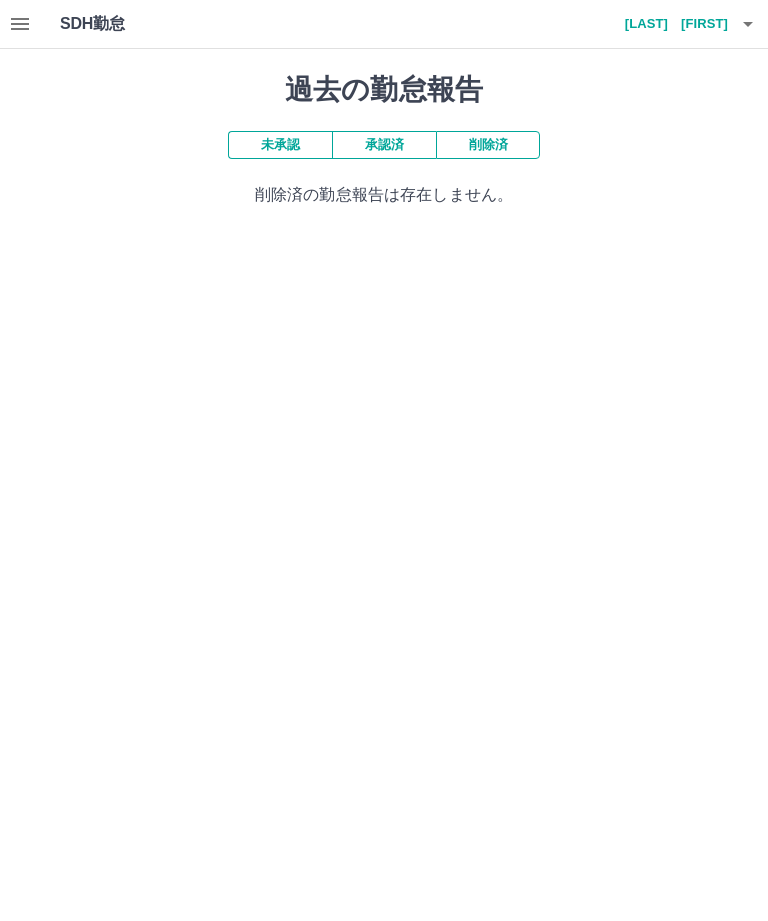 click on "承認済" at bounding box center [384, 145] 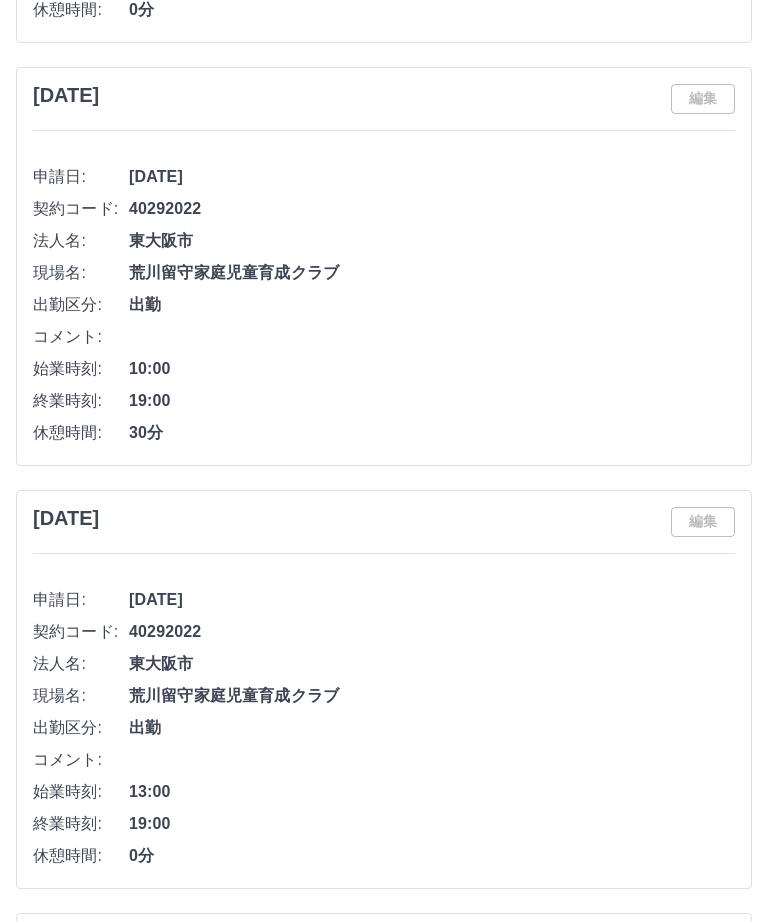 scroll, scrollTop: 7890, scrollLeft: 0, axis: vertical 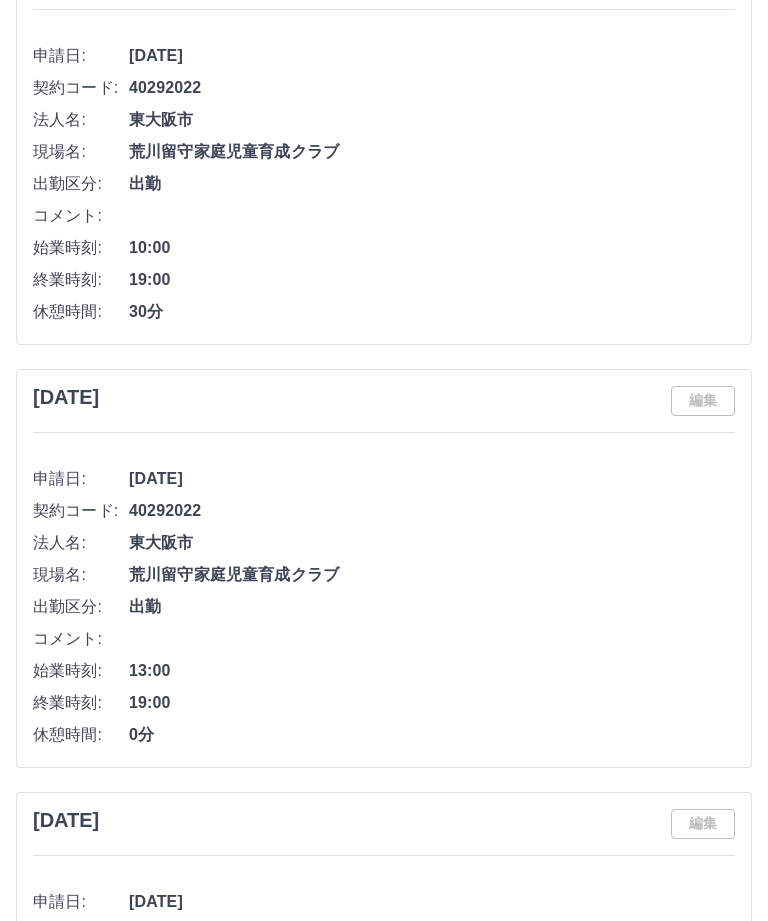 click on "もっと見る" at bounding box center (384, 2381) 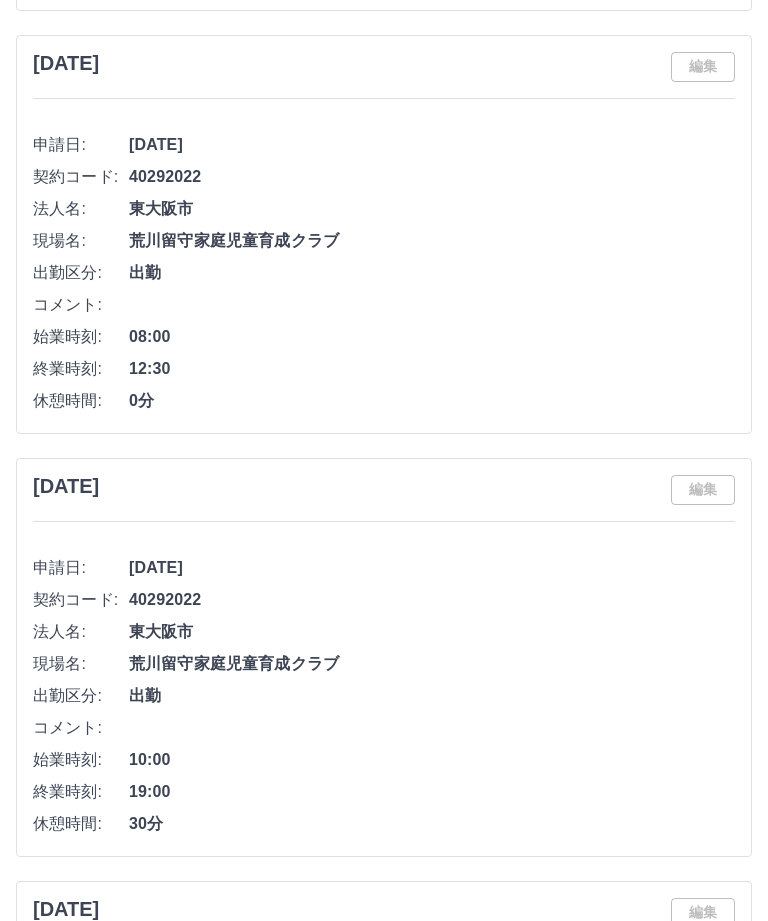 scroll, scrollTop: 7377, scrollLeft: 0, axis: vertical 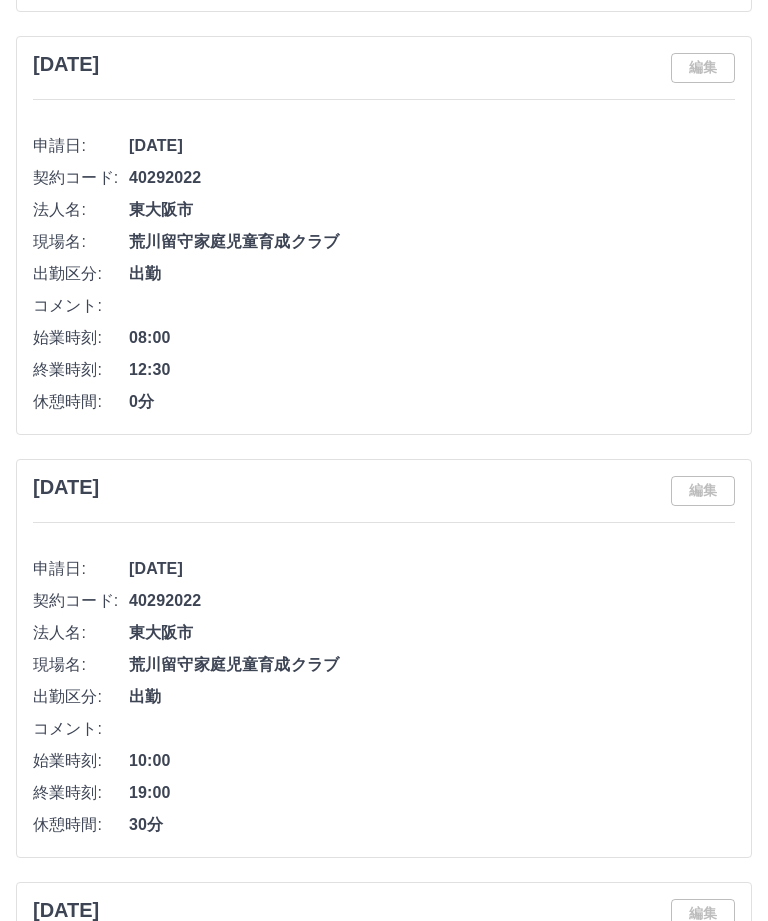 click on "出勤" at bounding box center (432, 1543) 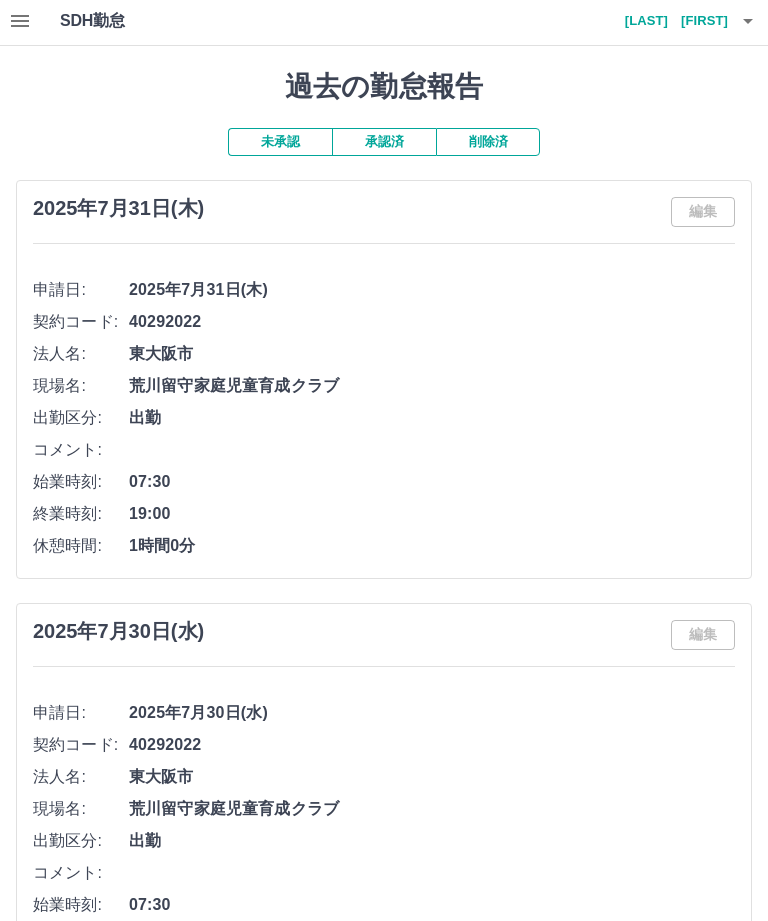 scroll, scrollTop: 0, scrollLeft: 0, axis: both 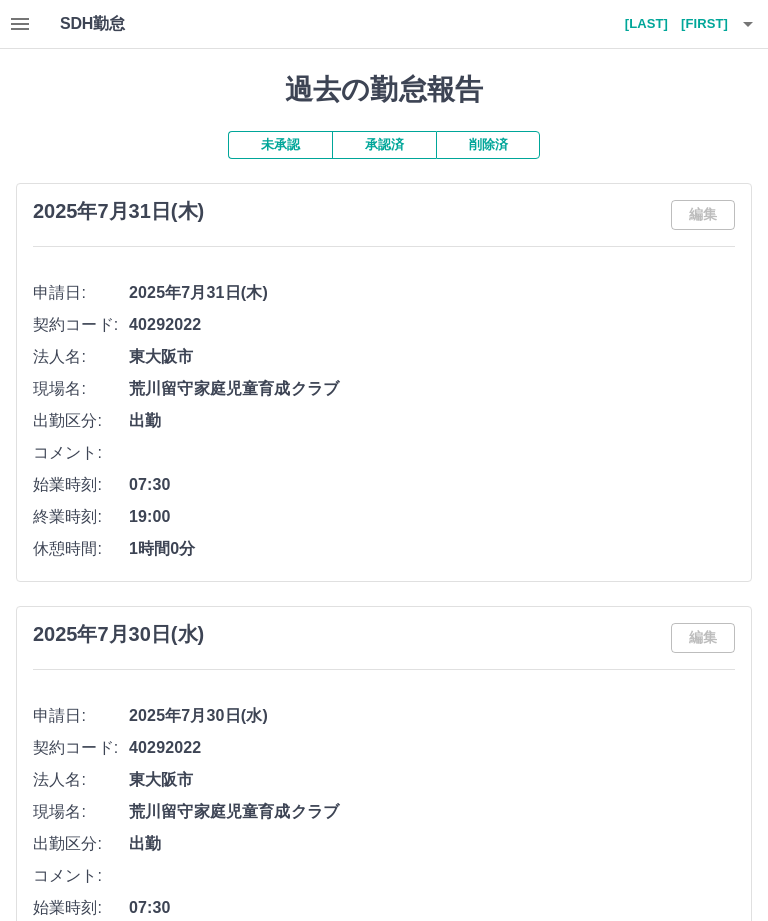 click on "未承認" at bounding box center (280, 145) 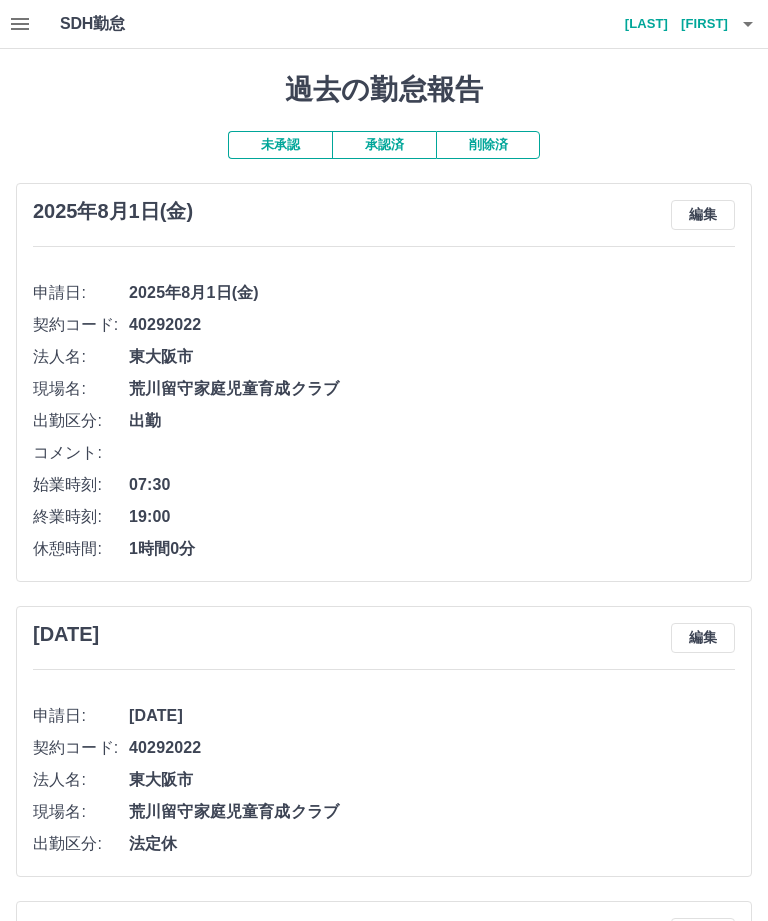click 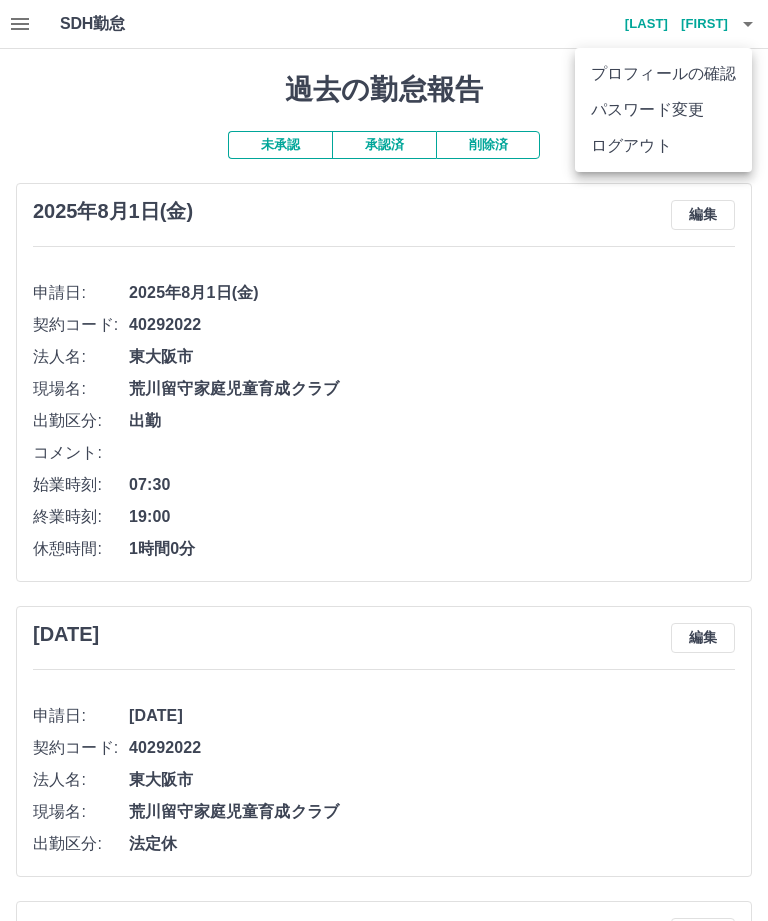 click at bounding box center (384, 460) 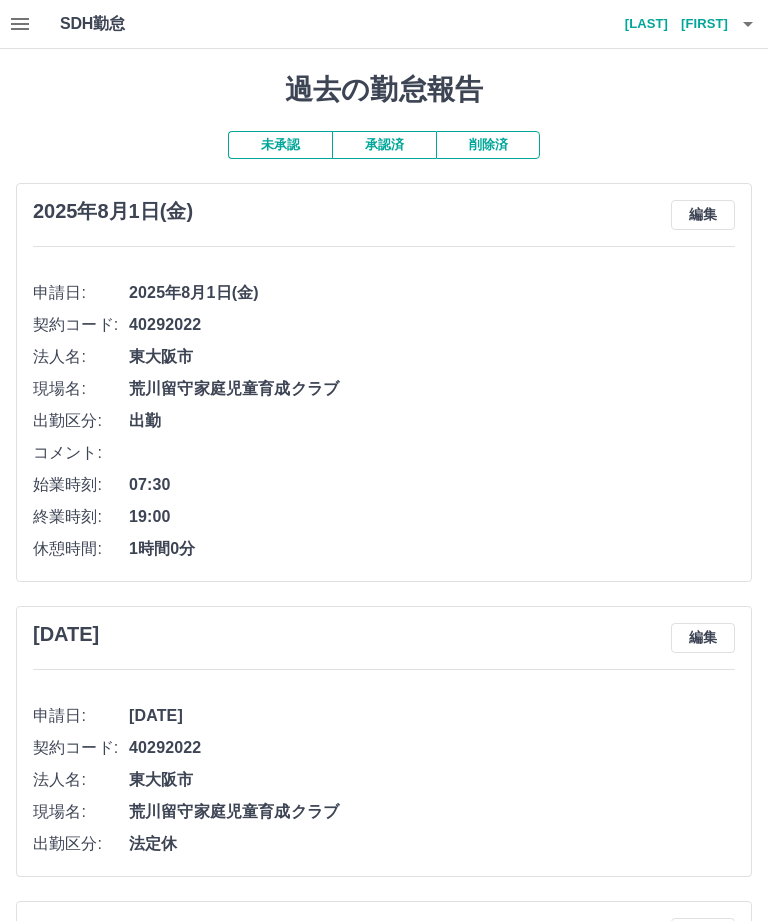 click at bounding box center (20, 24) 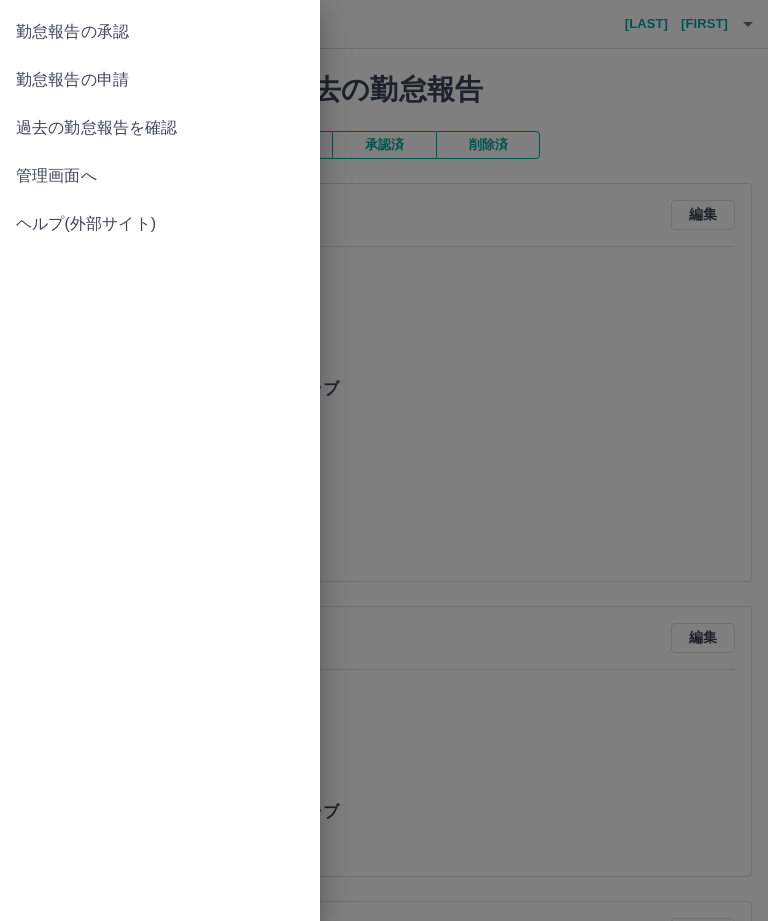 click on "勤怠報告の申請" at bounding box center [160, 80] 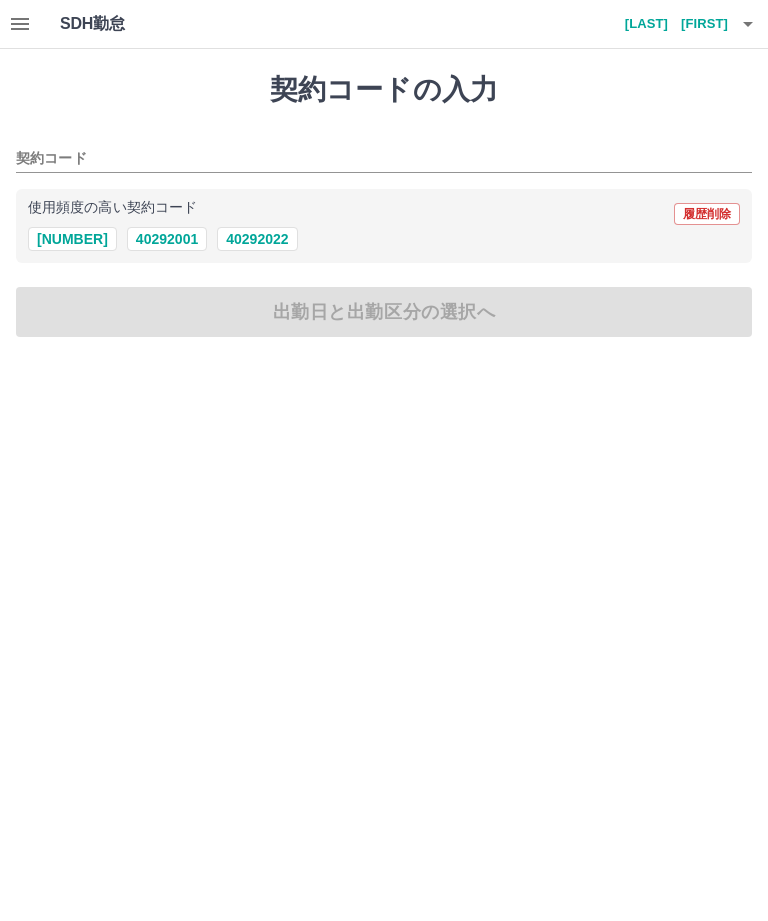 click on "40292022" at bounding box center [257, 239] 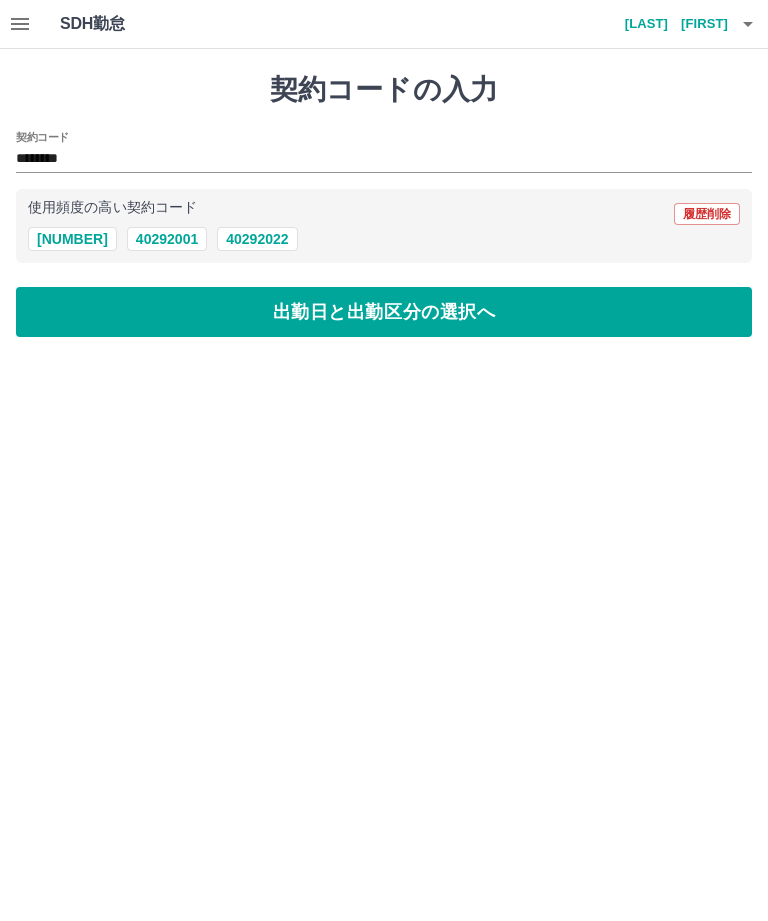 click on "出勤日と出勤区分の選択へ" at bounding box center [384, 312] 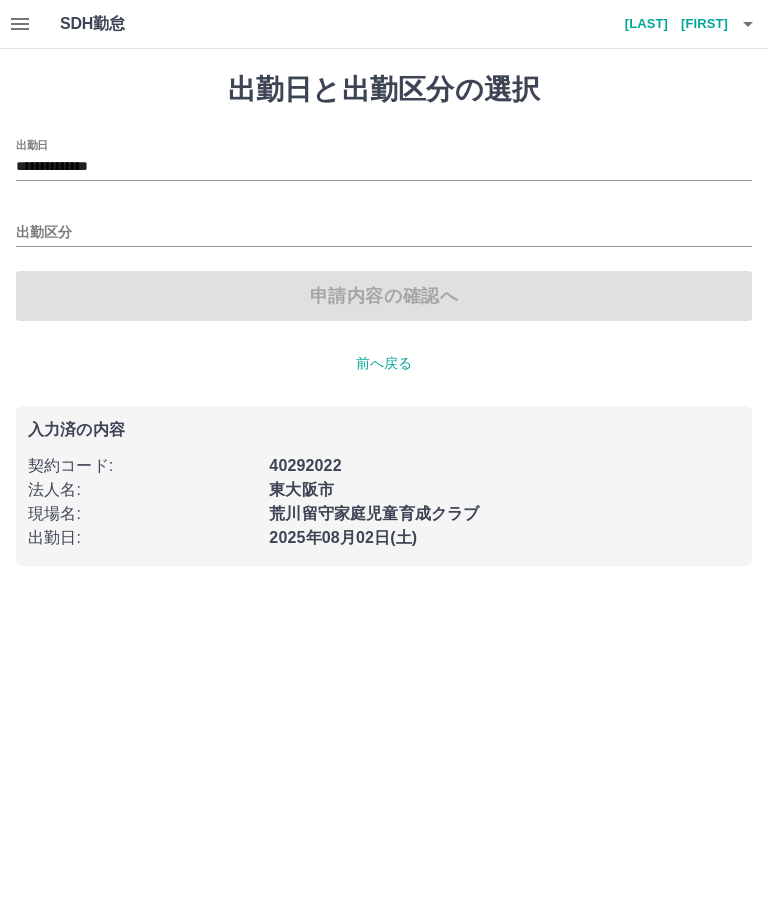 click on "出勤区分" at bounding box center (384, 233) 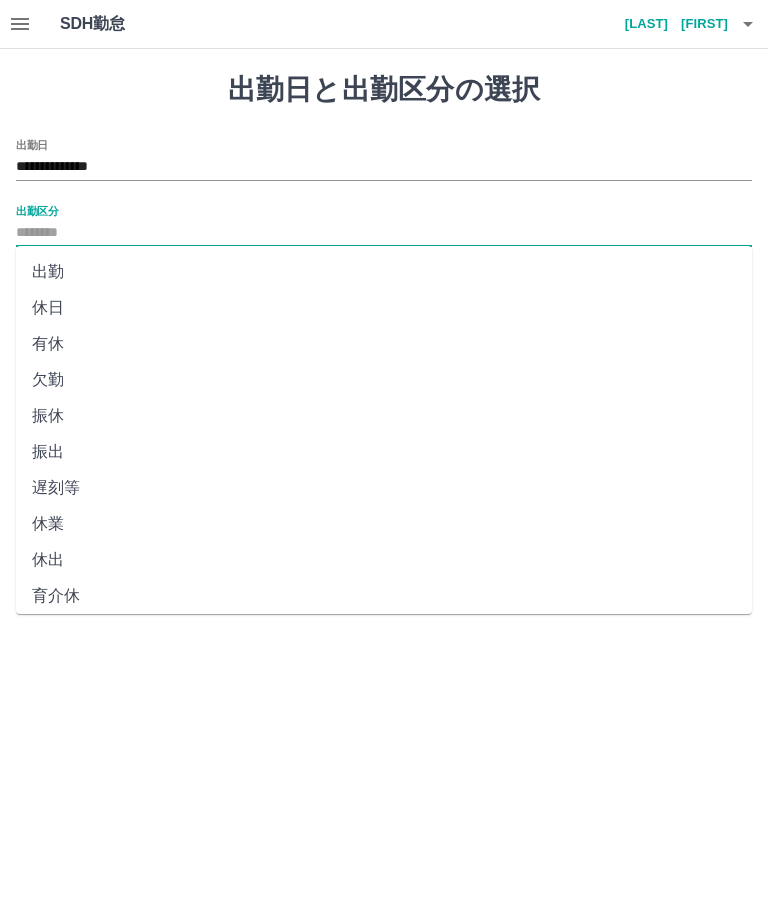 click on "出勤" at bounding box center (384, 272) 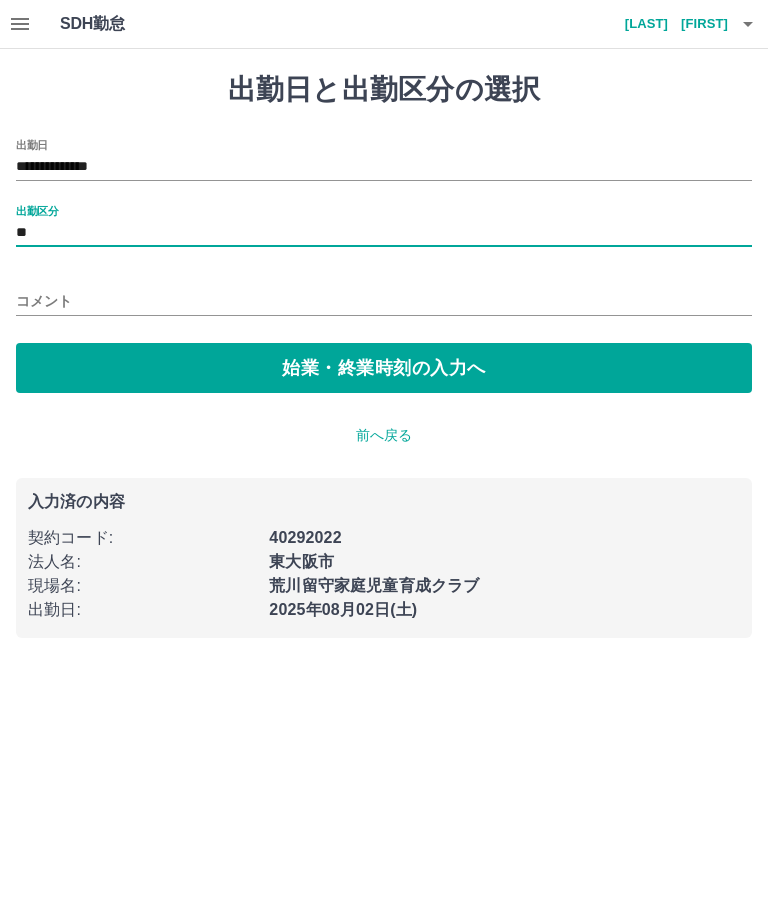 click on "始業・終業時刻の入力へ" at bounding box center [384, 368] 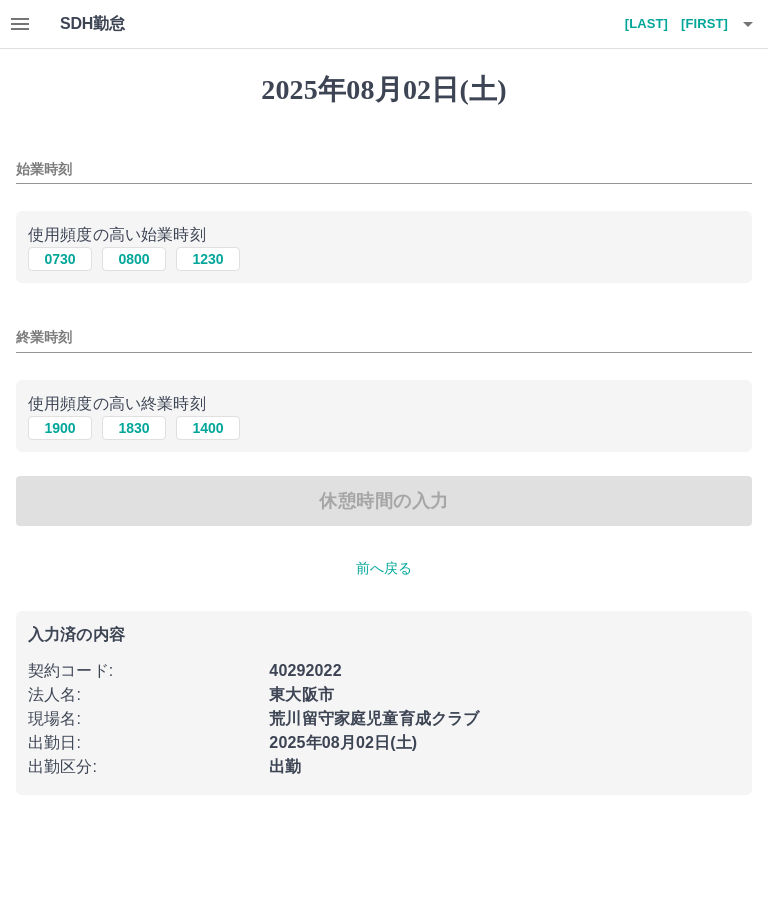 click on "0800" at bounding box center [134, 259] 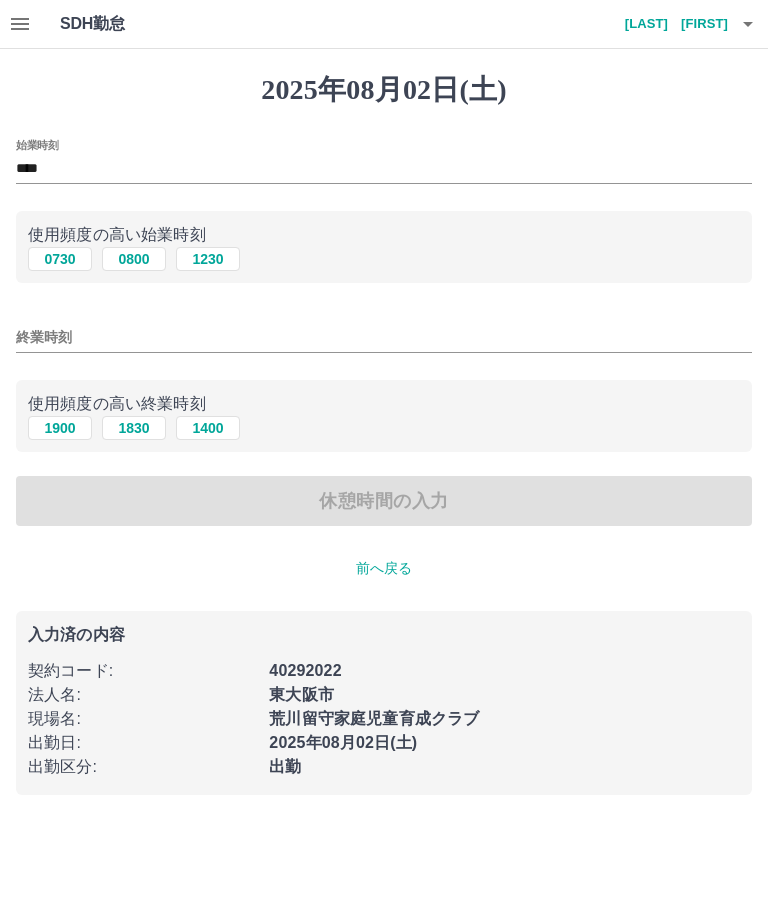 click on "0800" at bounding box center (134, 259) 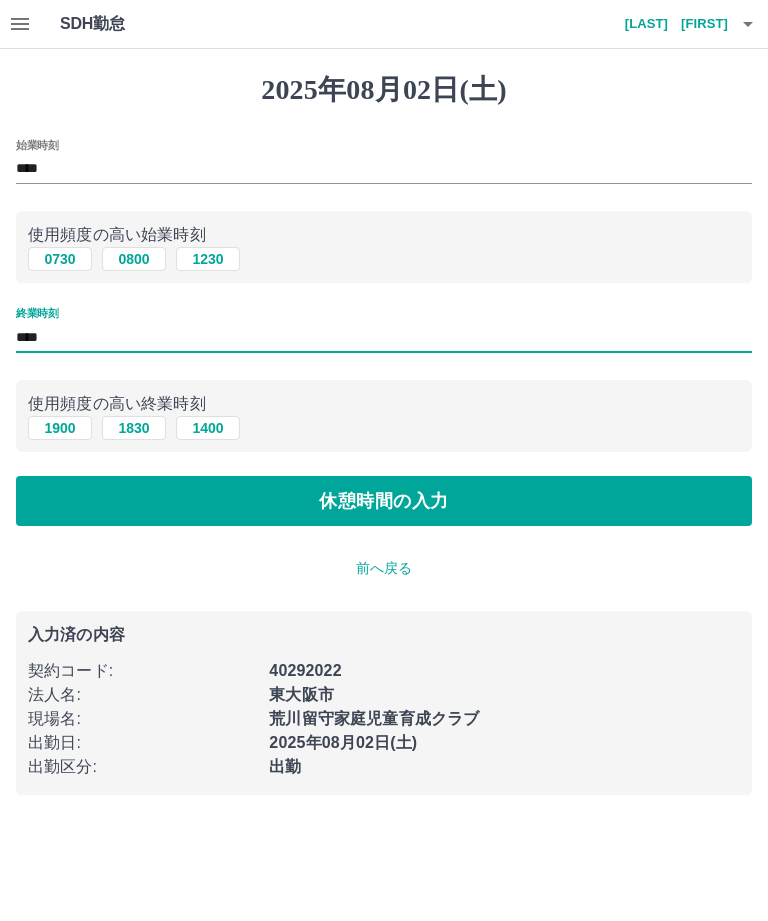 type on "****" 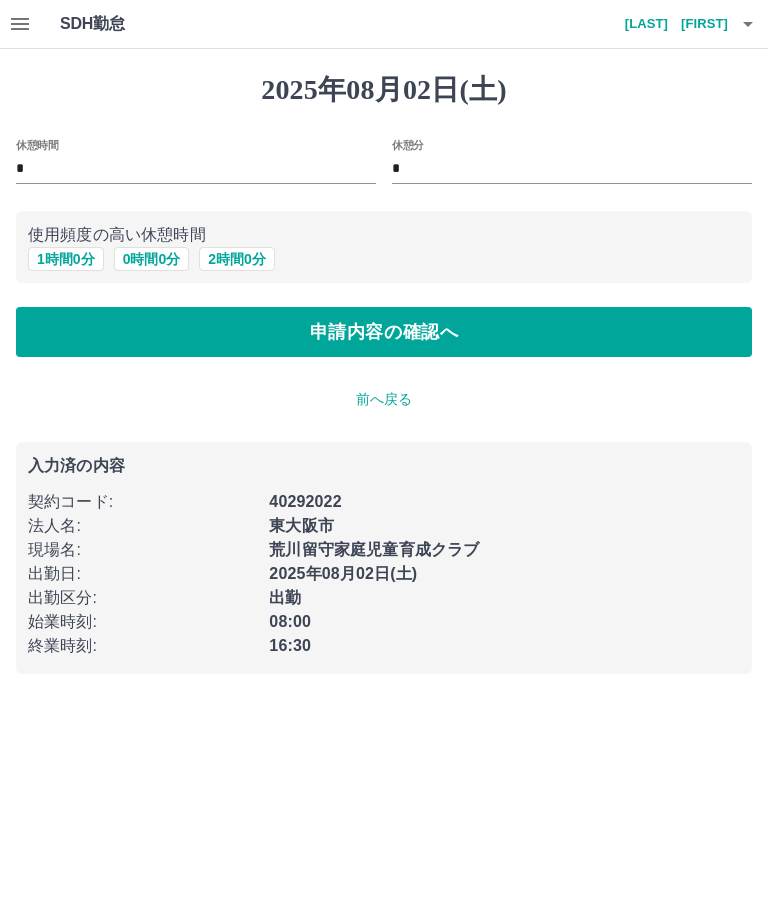 click on "1 時間 0 分" at bounding box center (66, 259) 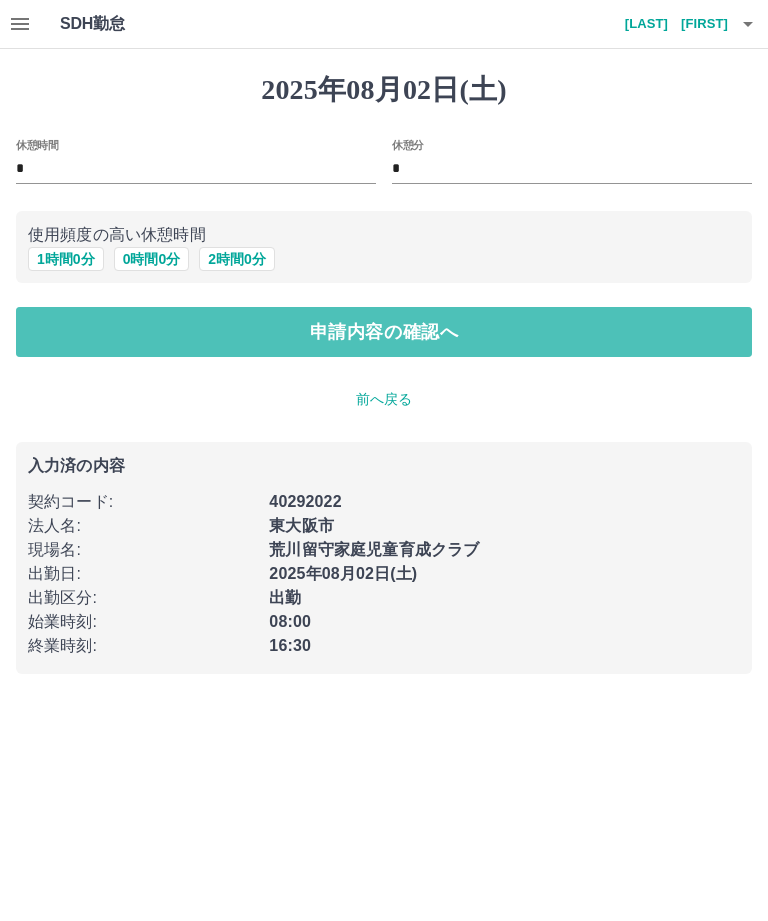 click on "申請内容の確認へ" at bounding box center (384, 332) 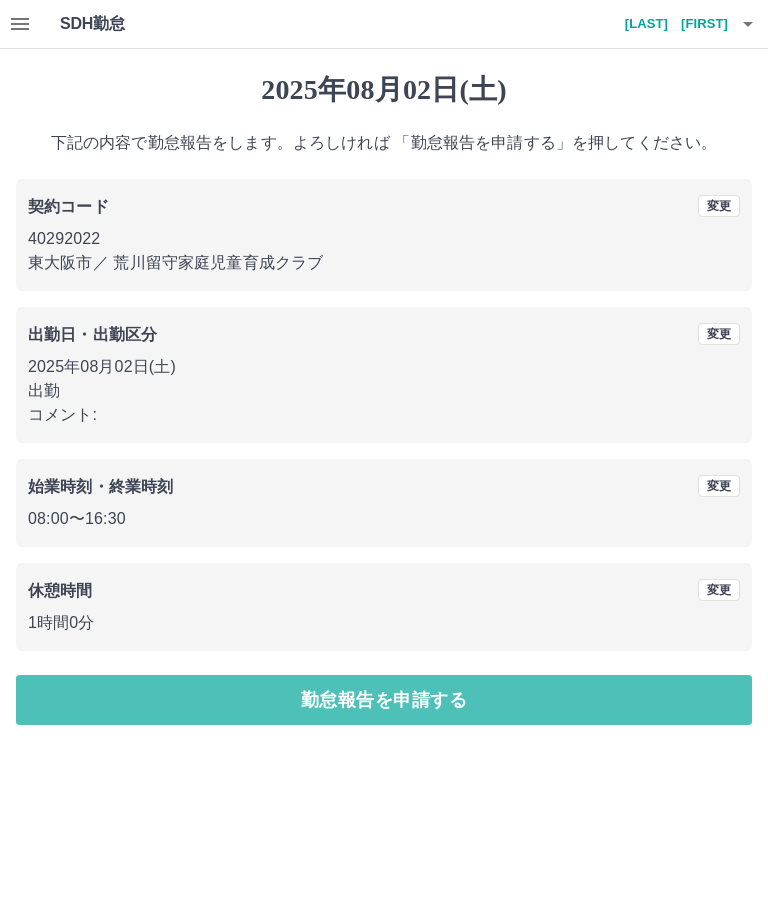 click on "勤怠報告を申請する" at bounding box center (384, 700) 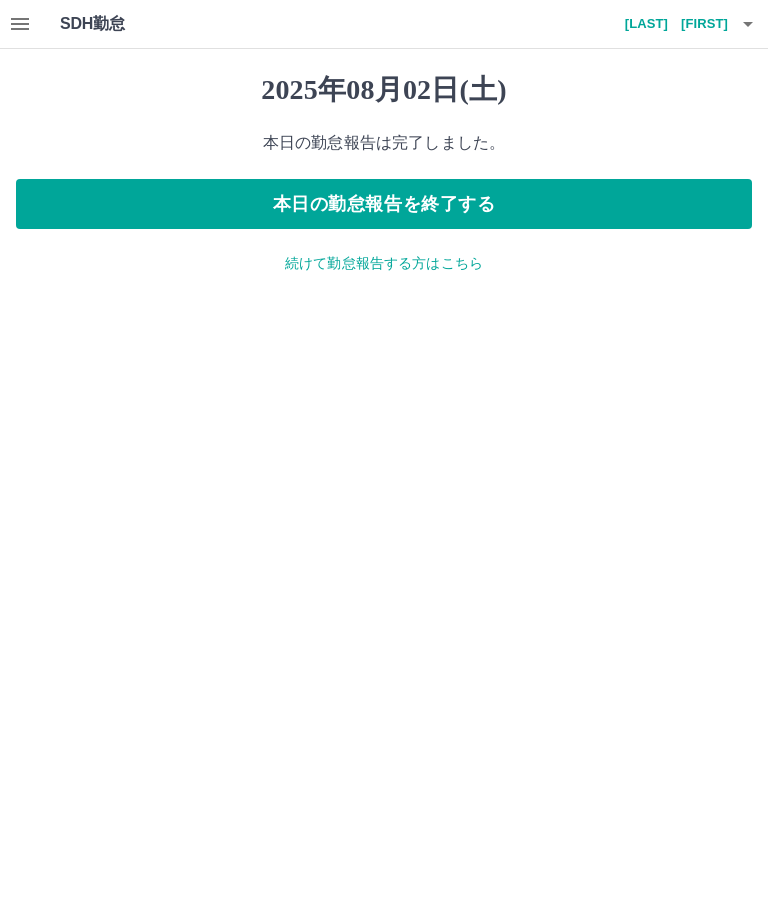 click at bounding box center (748, 24) 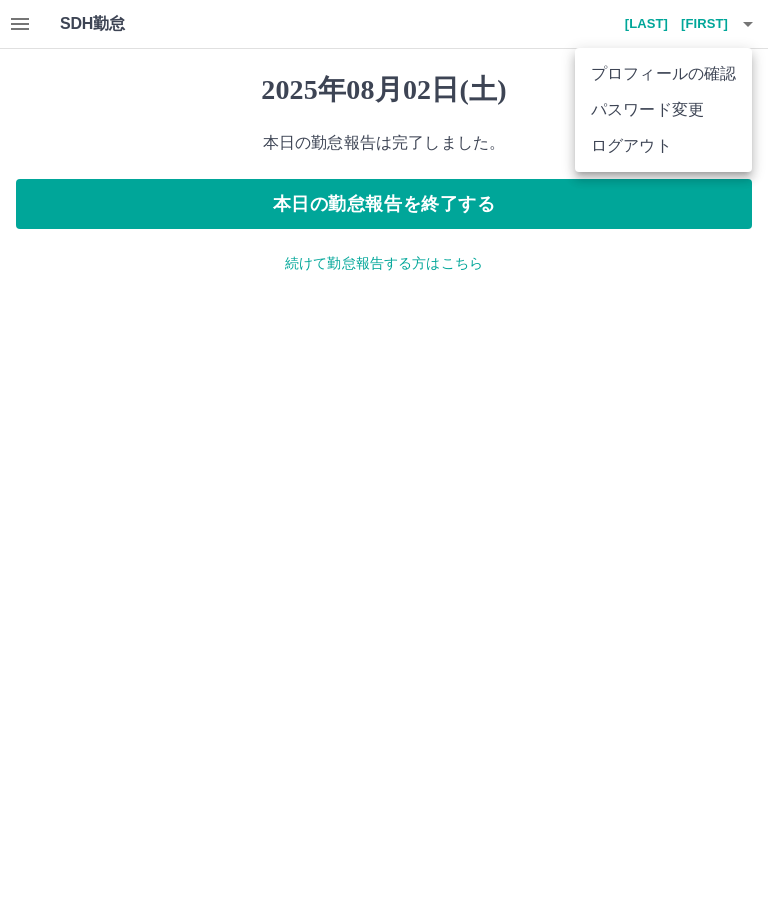 click on "ログアウト" at bounding box center [663, 146] 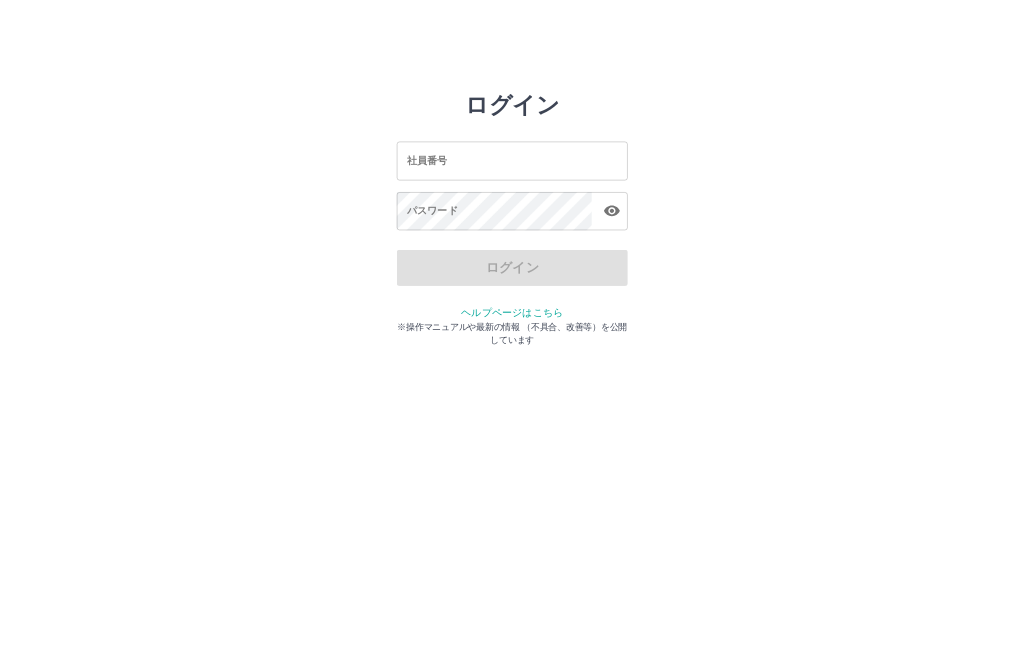 scroll, scrollTop: 0, scrollLeft: 0, axis: both 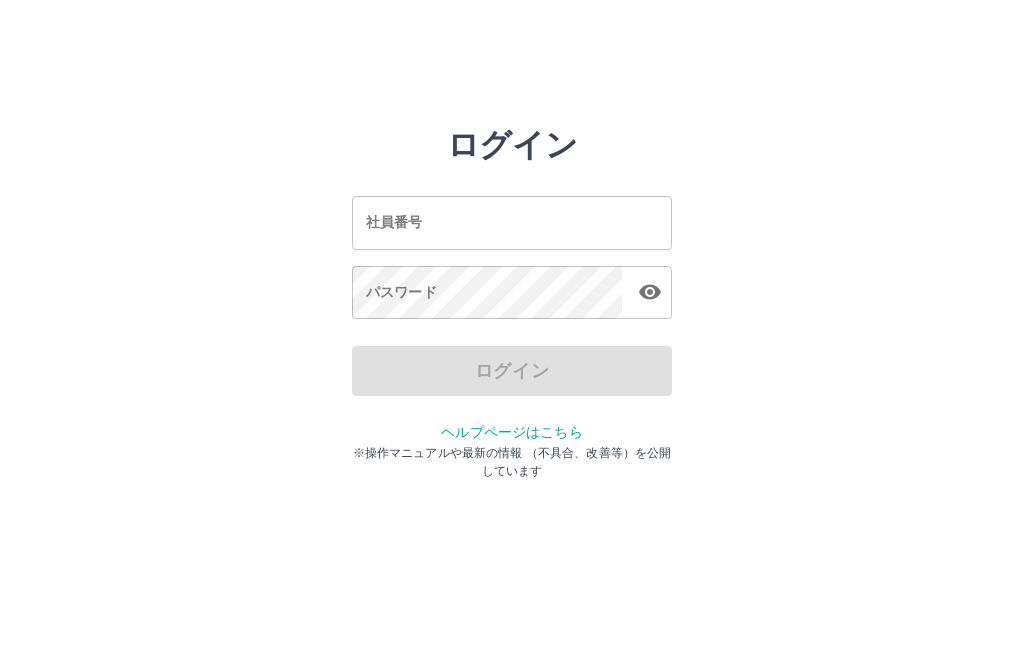 click on "ログイン 社員番号 社員番号 パスワード パスワード ログイン ヘルプページはこちら ※操作マニュアルや最新の情報 （不具合、改善等）を公開しています" at bounding box center (512, 286) 